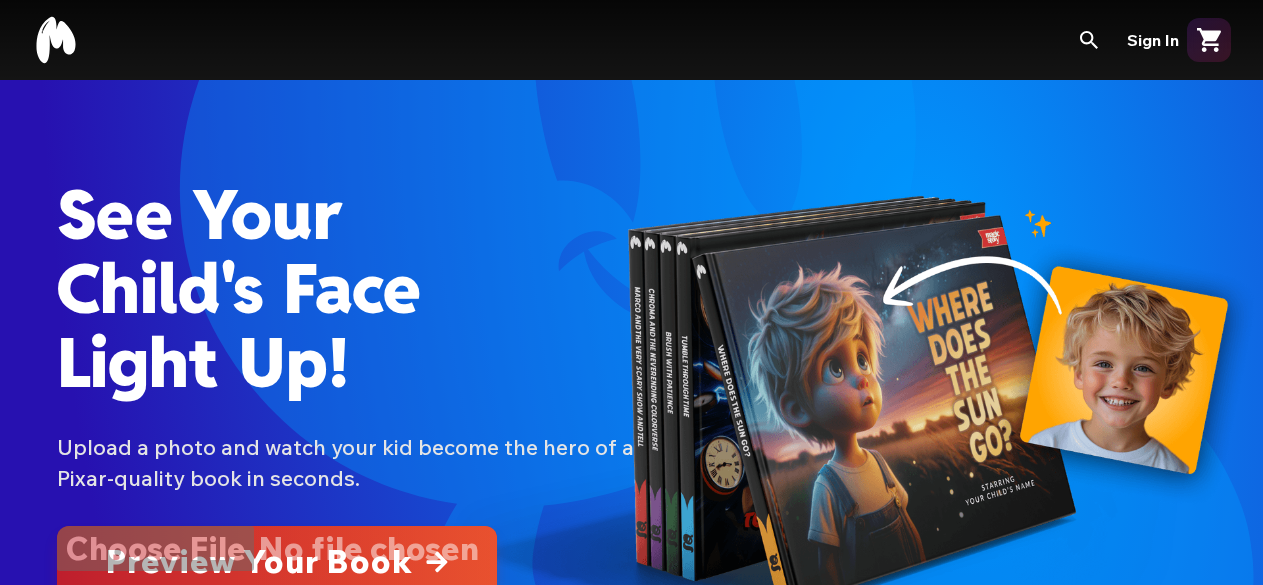 scroll, scrollTop: 100, scrollLeft: 0, axis: vertical 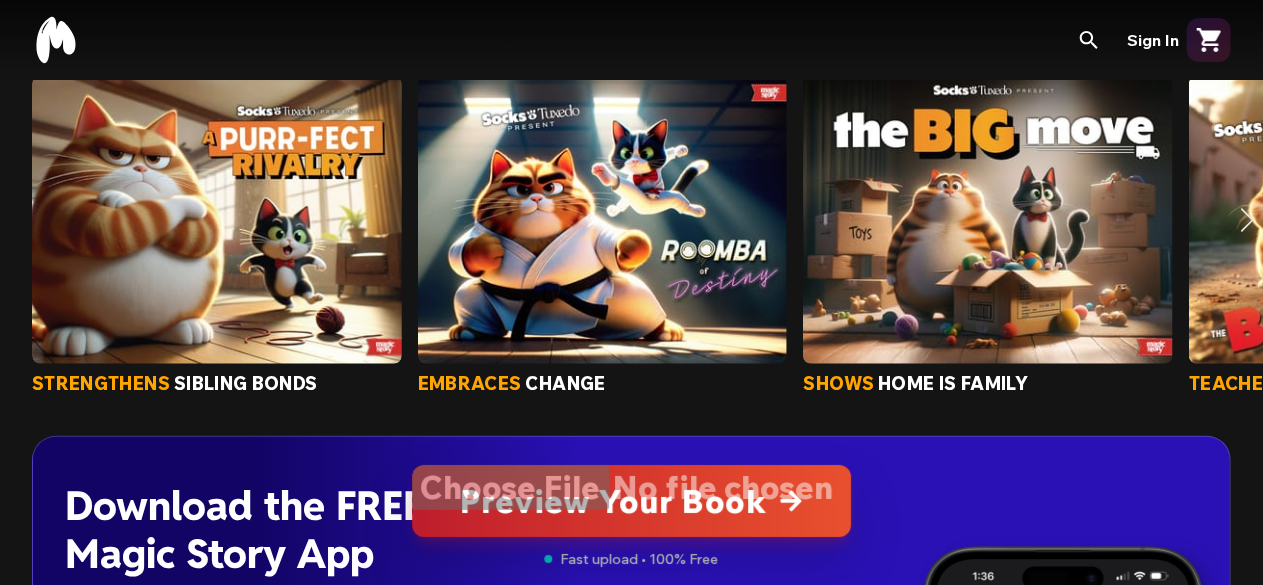 click at bounding box center [217, 220] 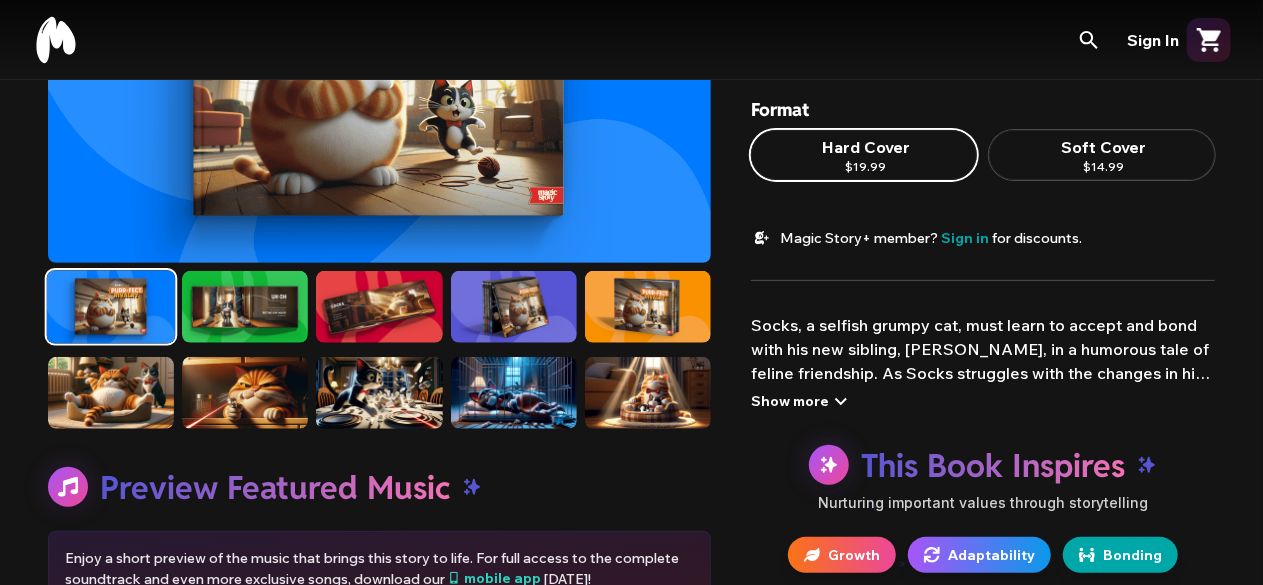 scroll, scrollTop: 300, scrollLeft: 0, axis: vertical 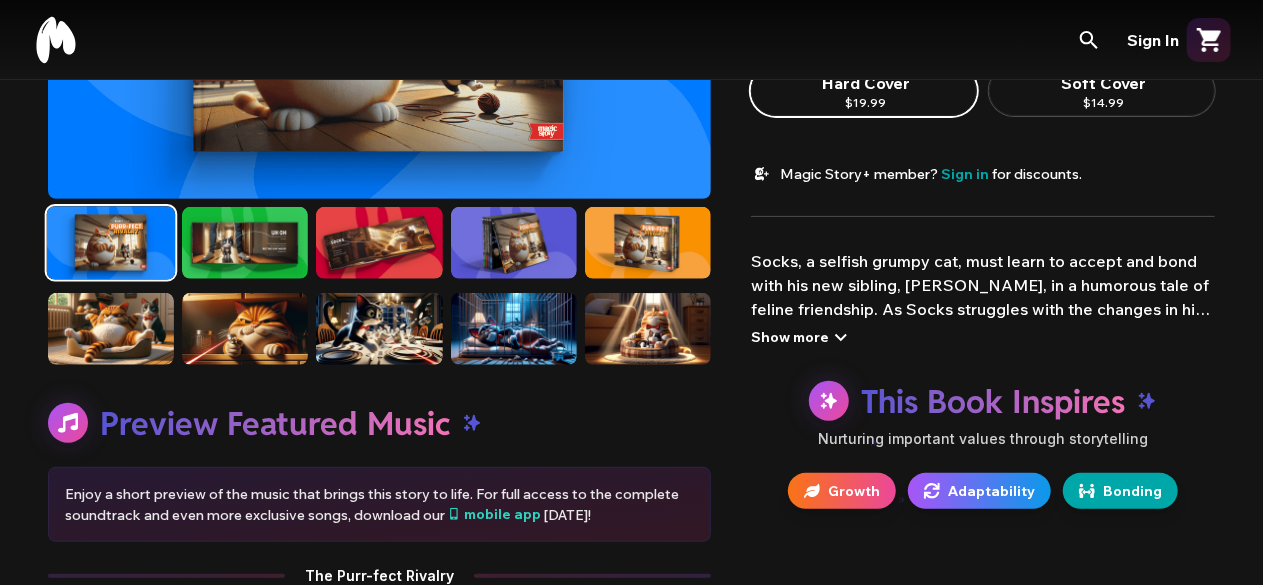click at bounding box center [379, 289] 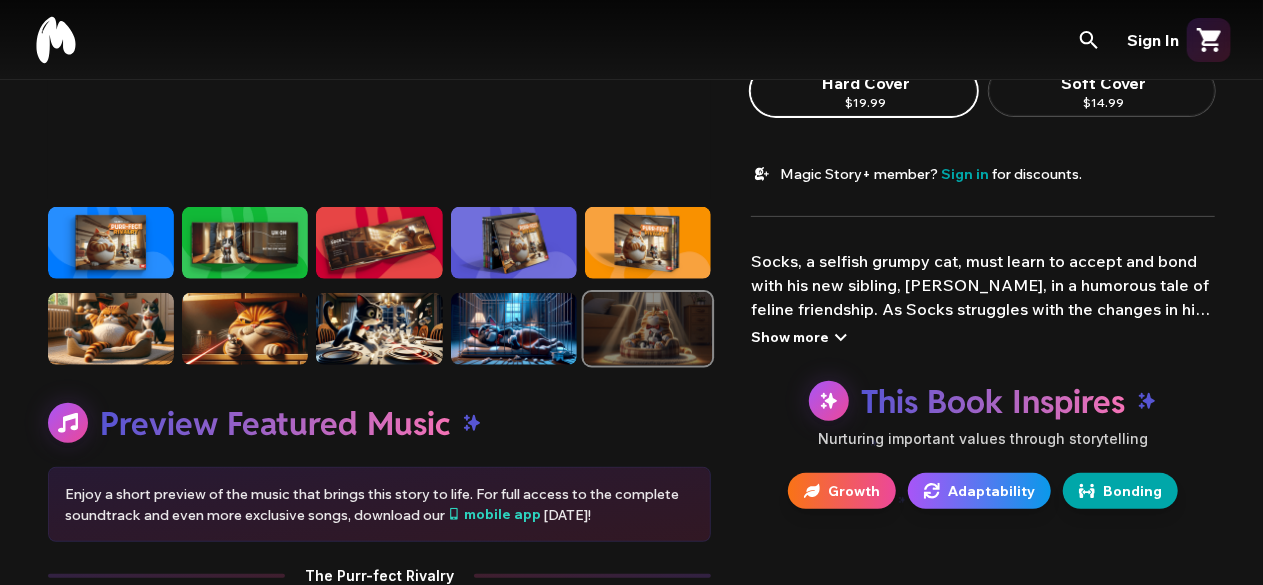 scroll, scrollTop: 100, scrollLeft: 0, axis: vertical 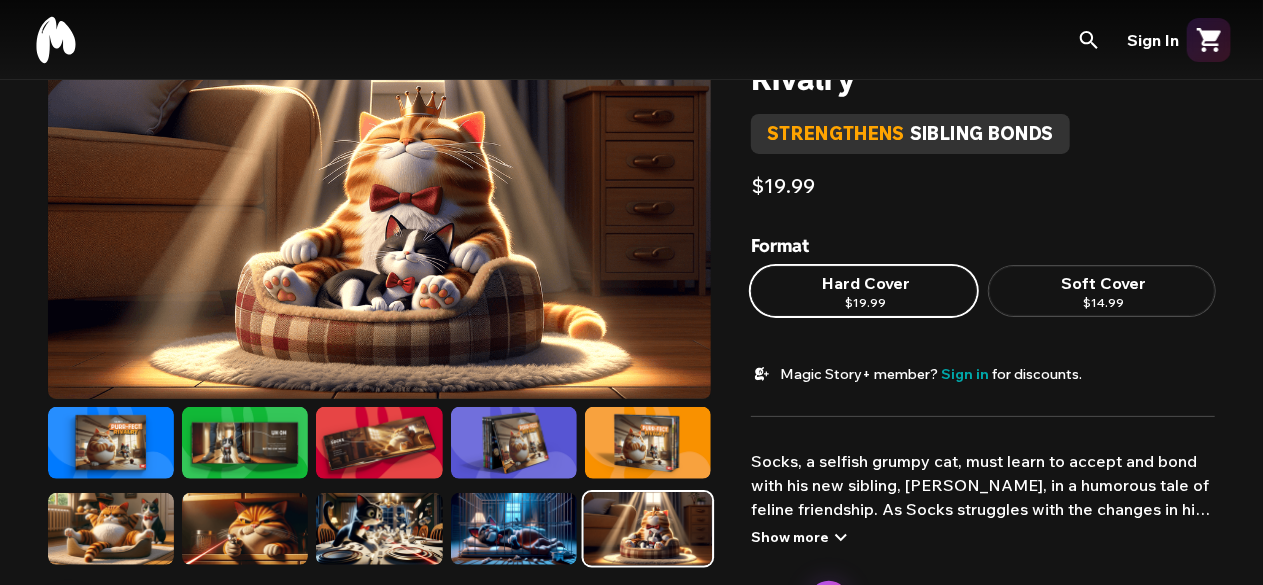 click at bounding box center (514, 529) 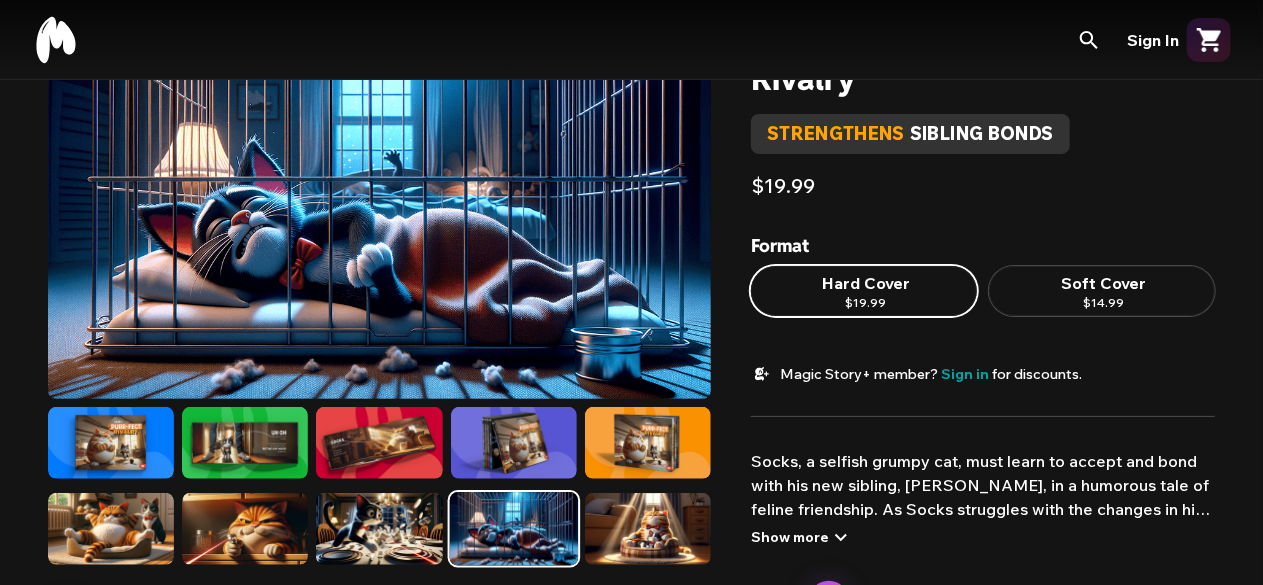 click at bounding box center [379, 529] 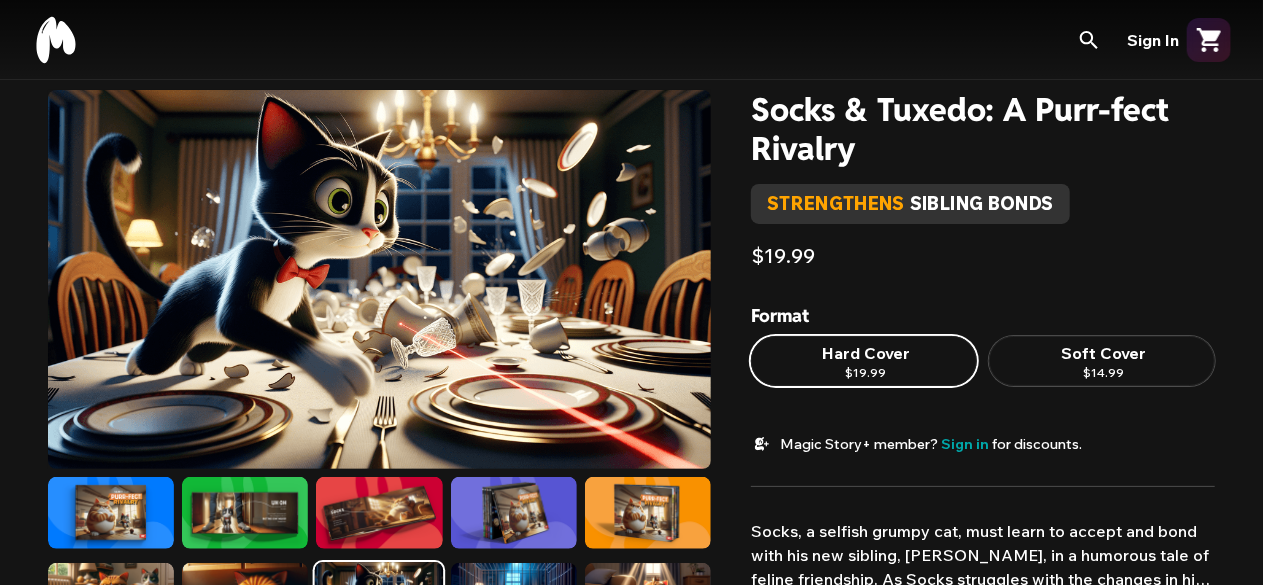 scroll, scrollTop: 0, scrollLeft: 0, axis: both 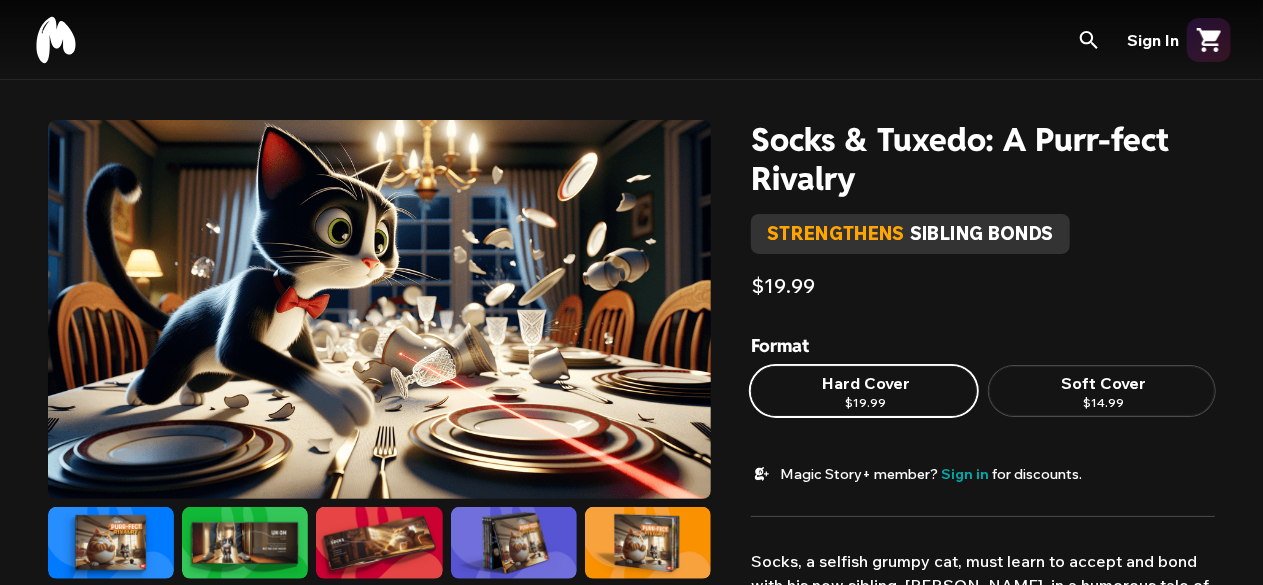 click at bounding box center (245, 543) 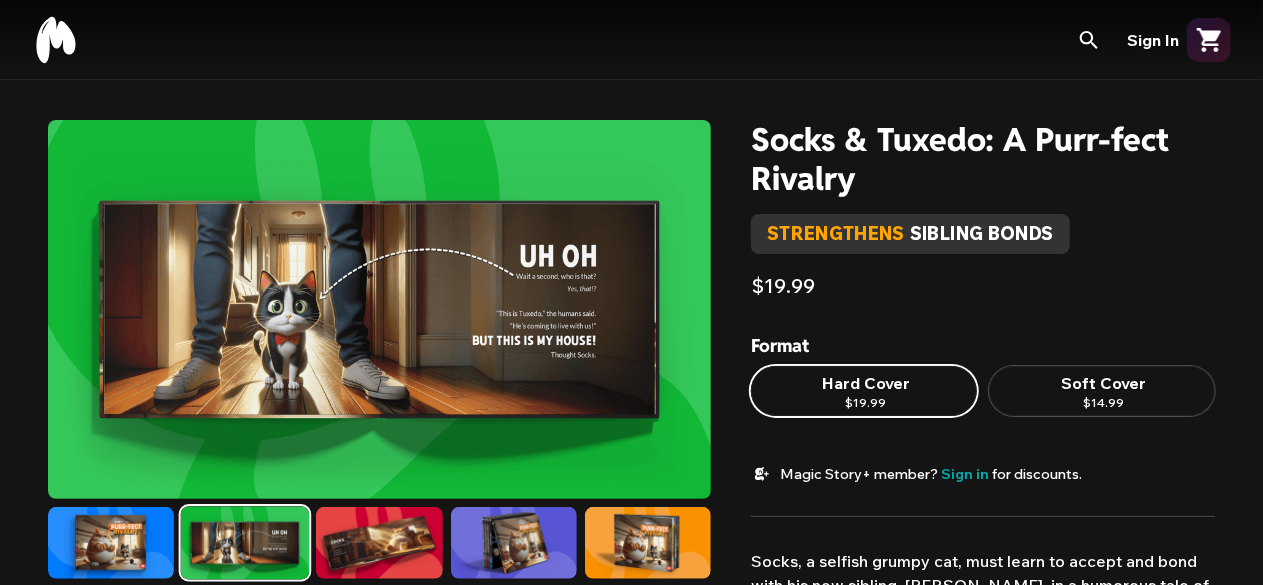 click at bounding box center [379, 543] 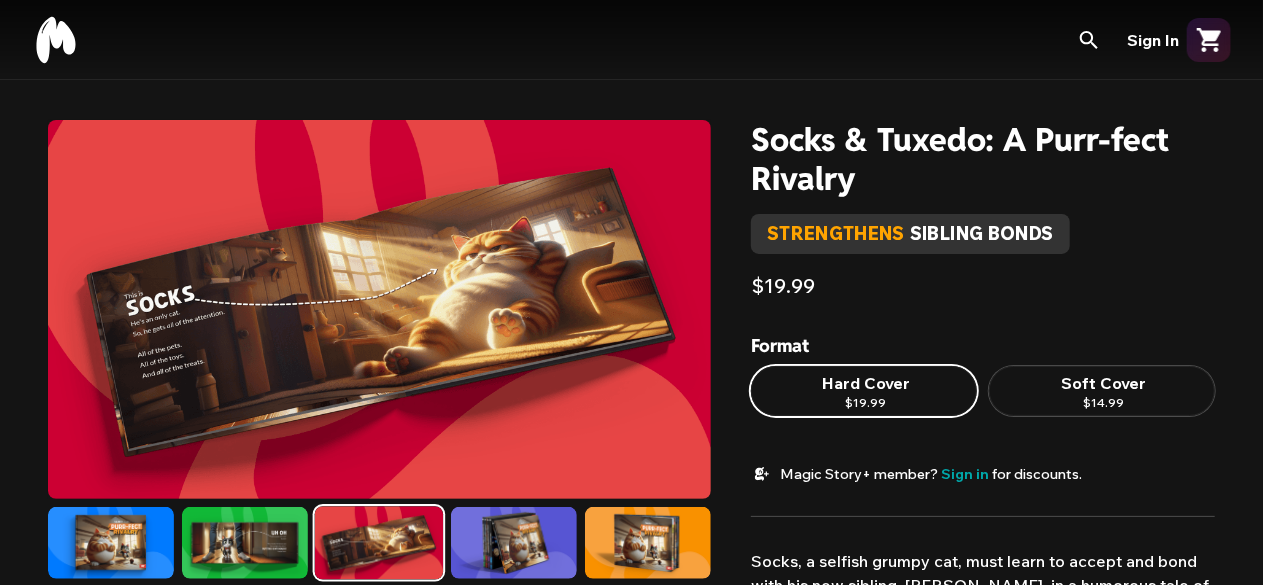 scroll, scrollTop: 100, scrollLeft: 0, axis: vertical 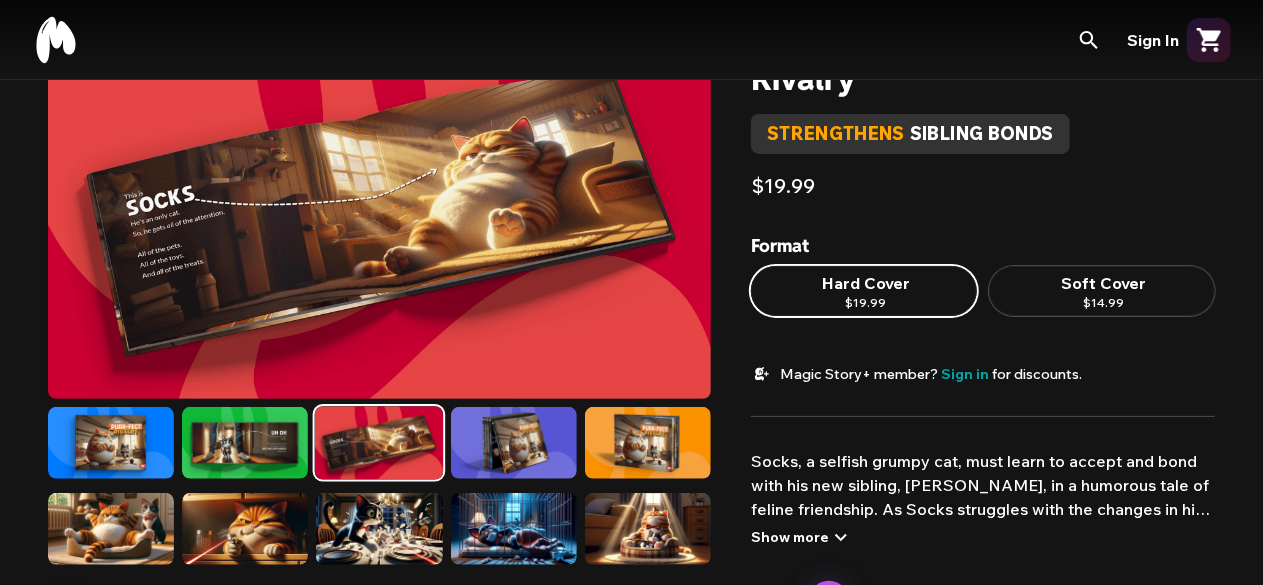 click at bounding box center (111, 529) 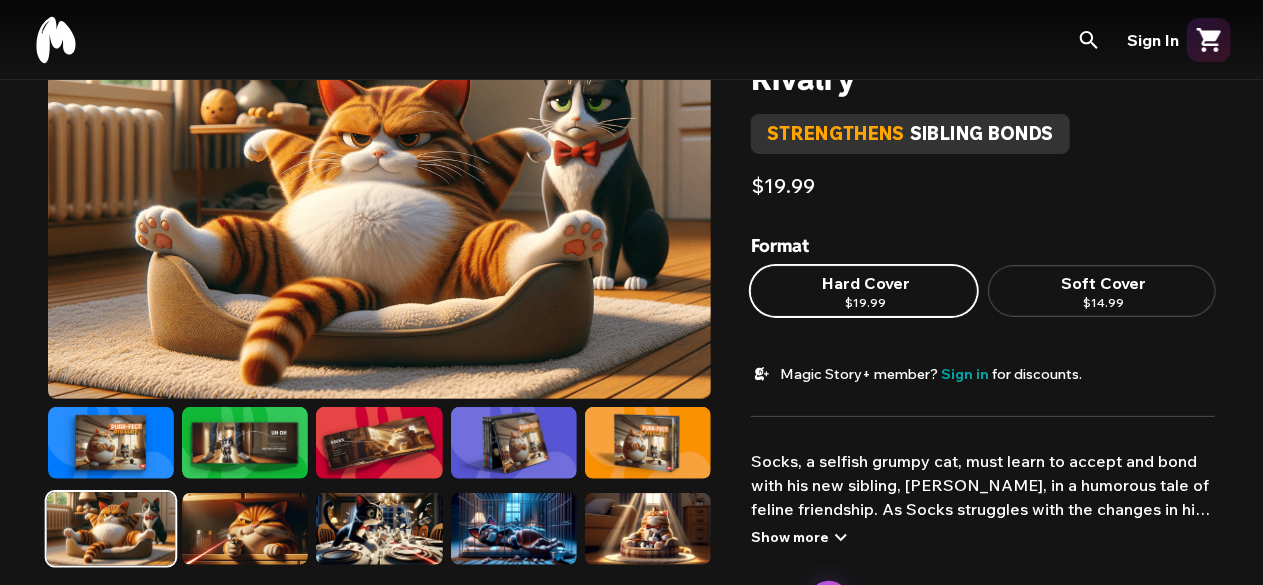 click at bounding box center [245, 529] 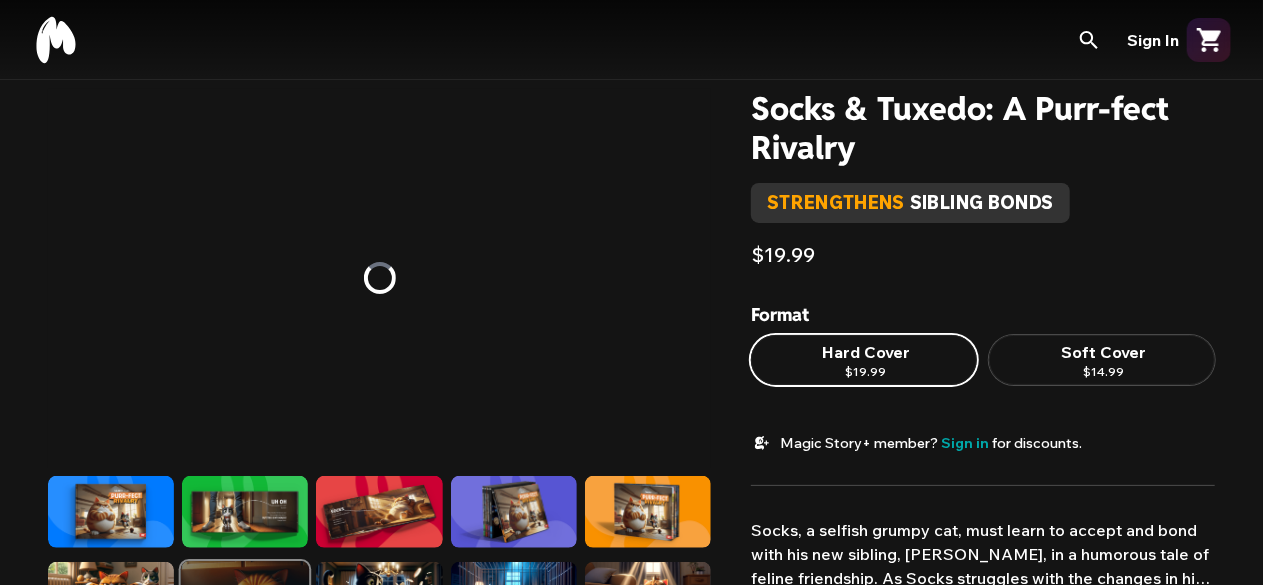 scroll, scrollTop: 0, scrollLeft: 0, axis: both 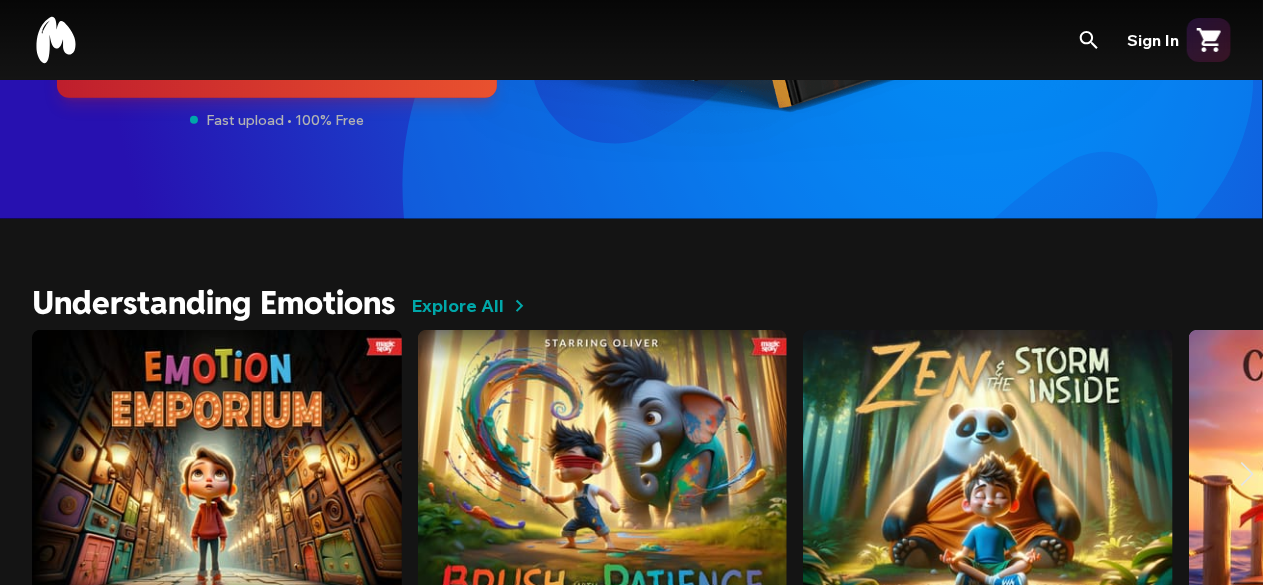 click on "Explore All" at bounding box center [457, 306] 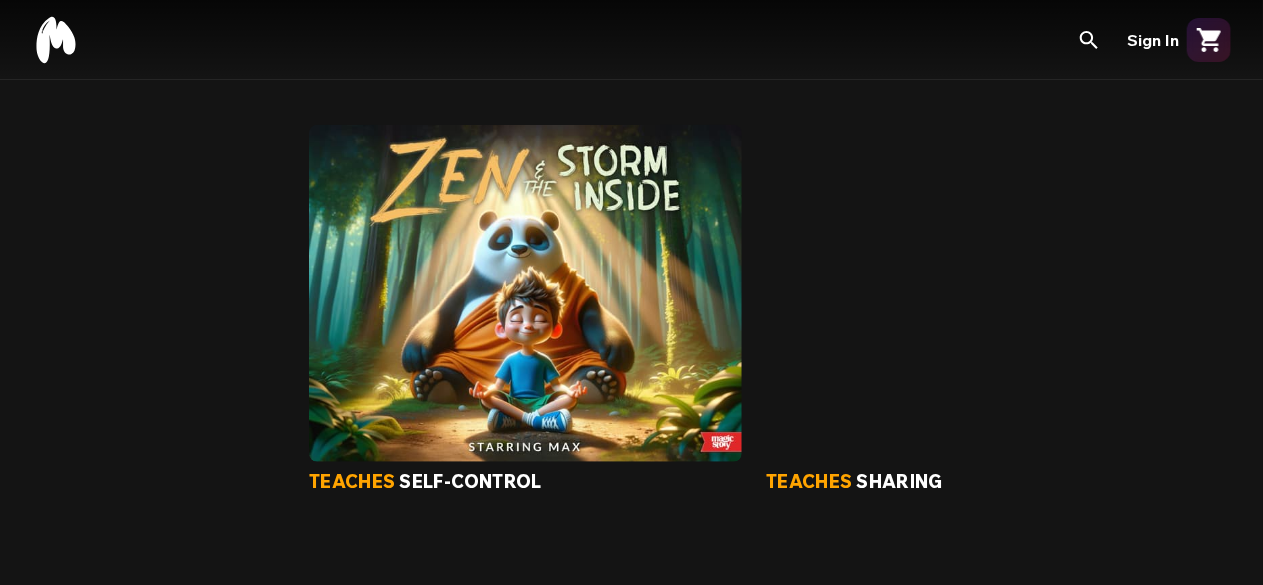 scroll, scrollTop: 500, scrollLeft: 0, axis: vertical 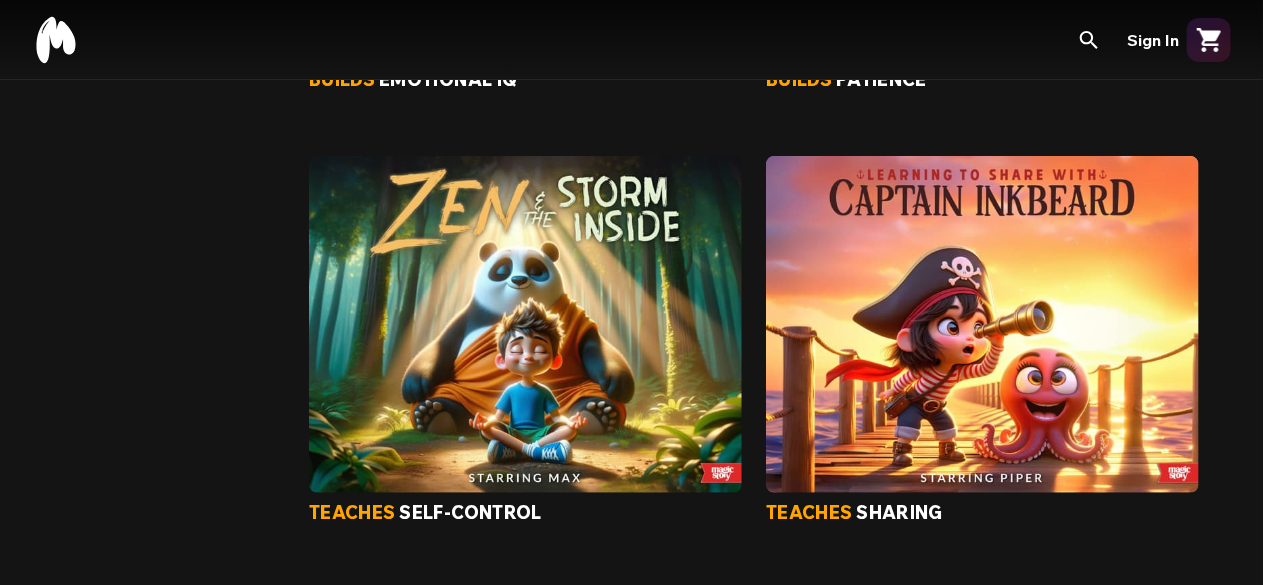 click at bounding box center [982, 324] 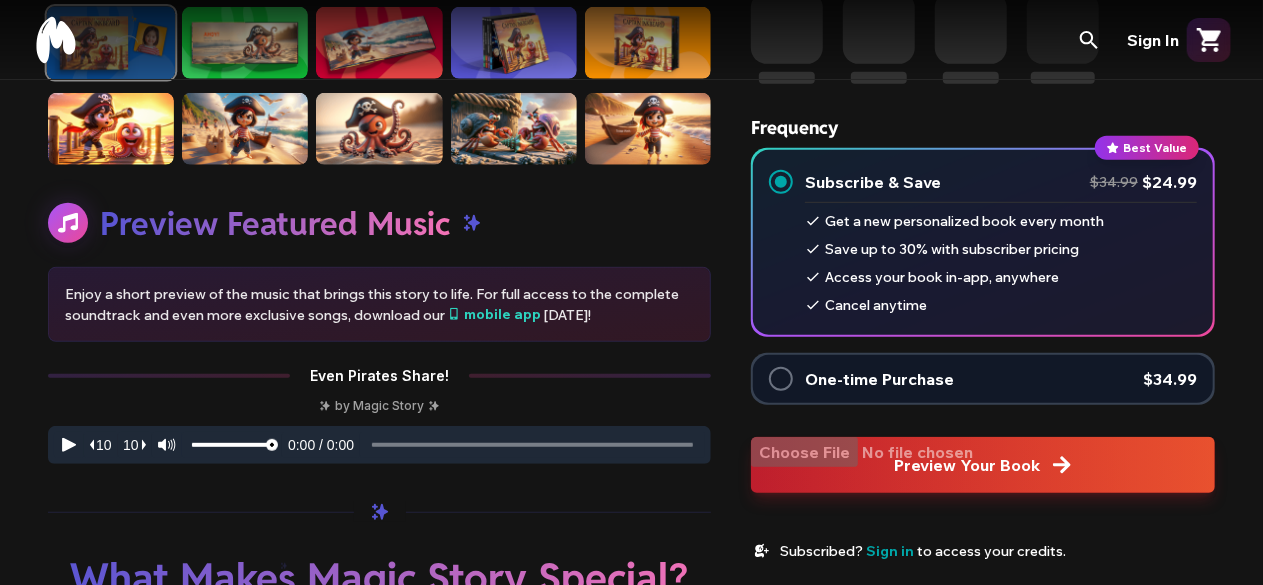 scroll, scrollTop: 0, scrollLeft: 0, axis: both 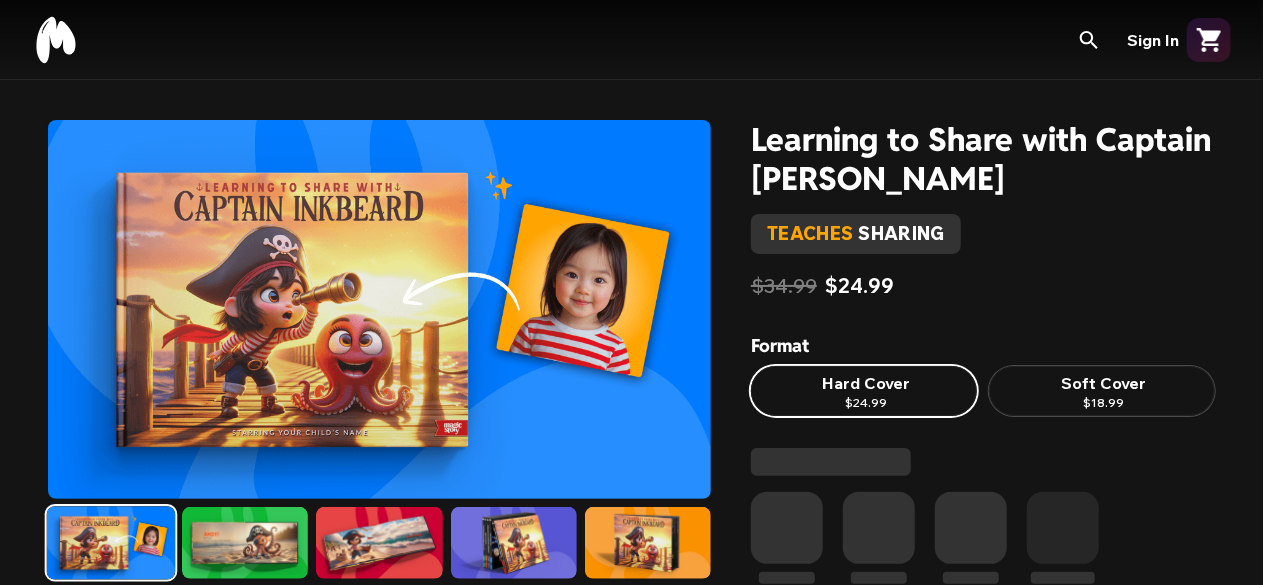 drag, startPoint x: 537, startPoint y: 198, endPoint x: 279, endPoint y: 531, distance: 421.2517 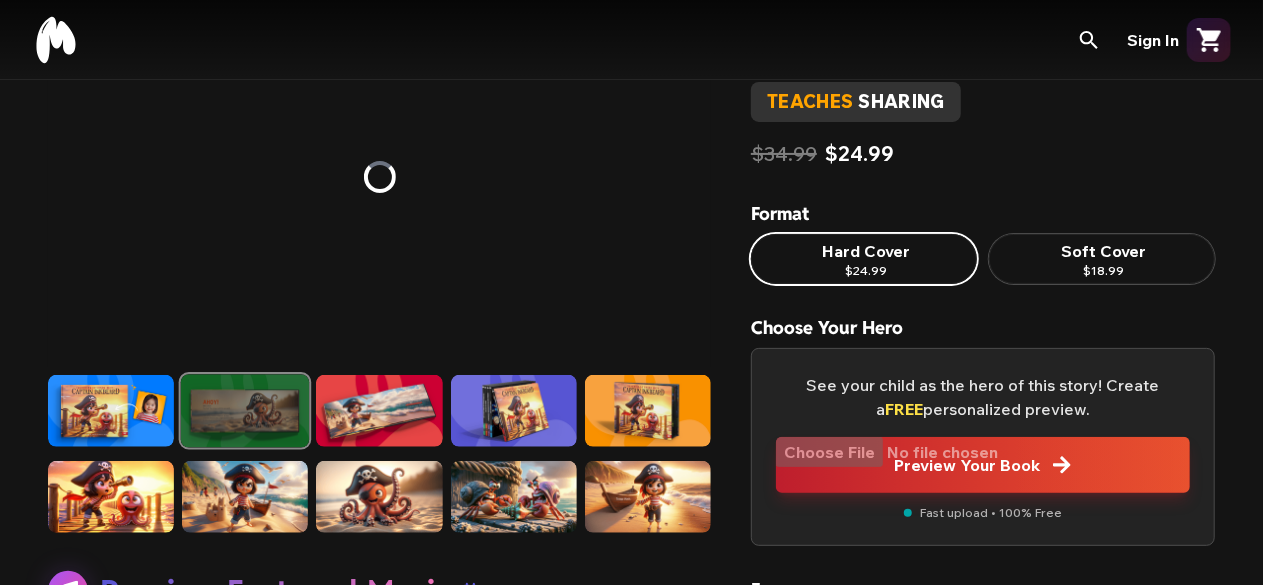 scroll, scrollTop: 200, scrollLeft: 0, axis: vertical 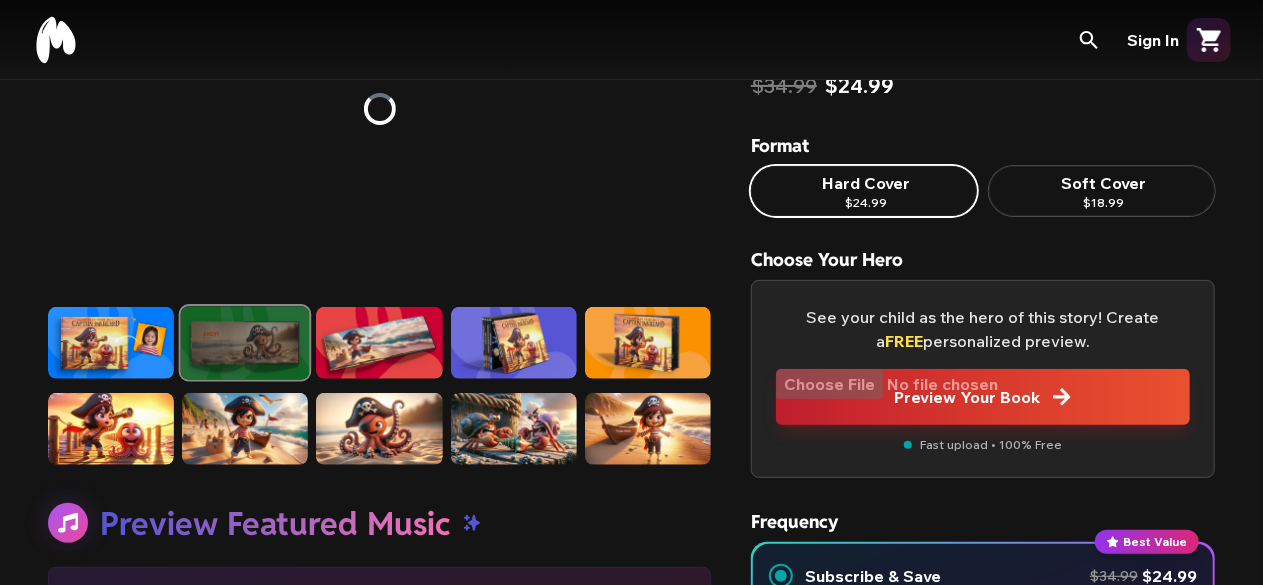 click at bounding box center [379, 343] 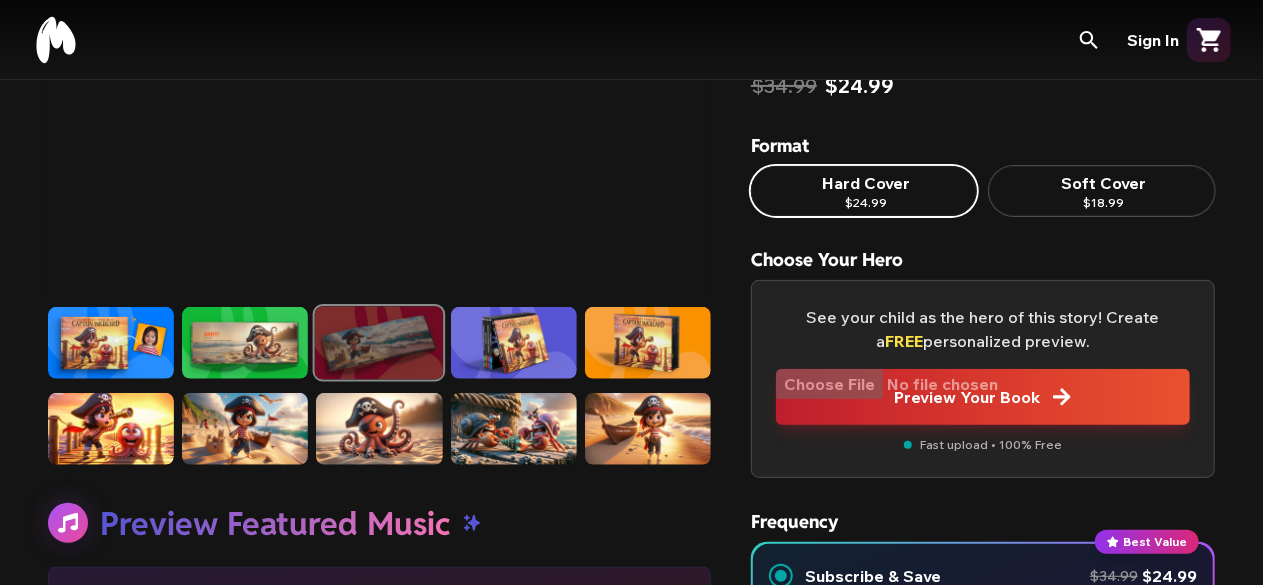 click at bounding box center [111, 429] 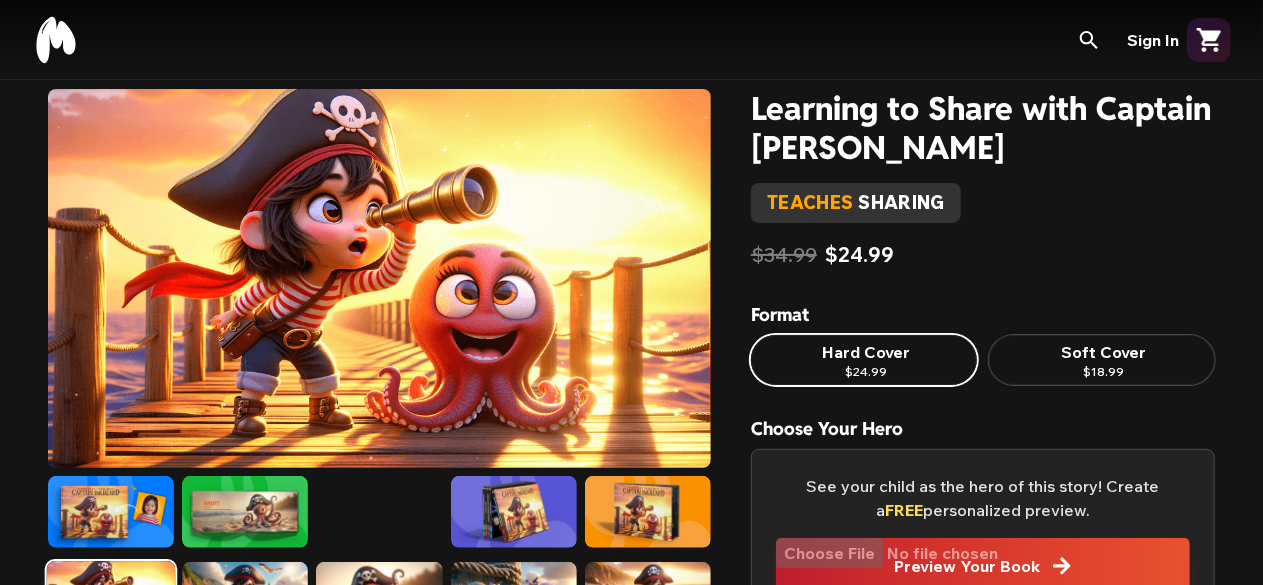 scroll, scrollTop: 0, scrollLeft: 0, axis: both 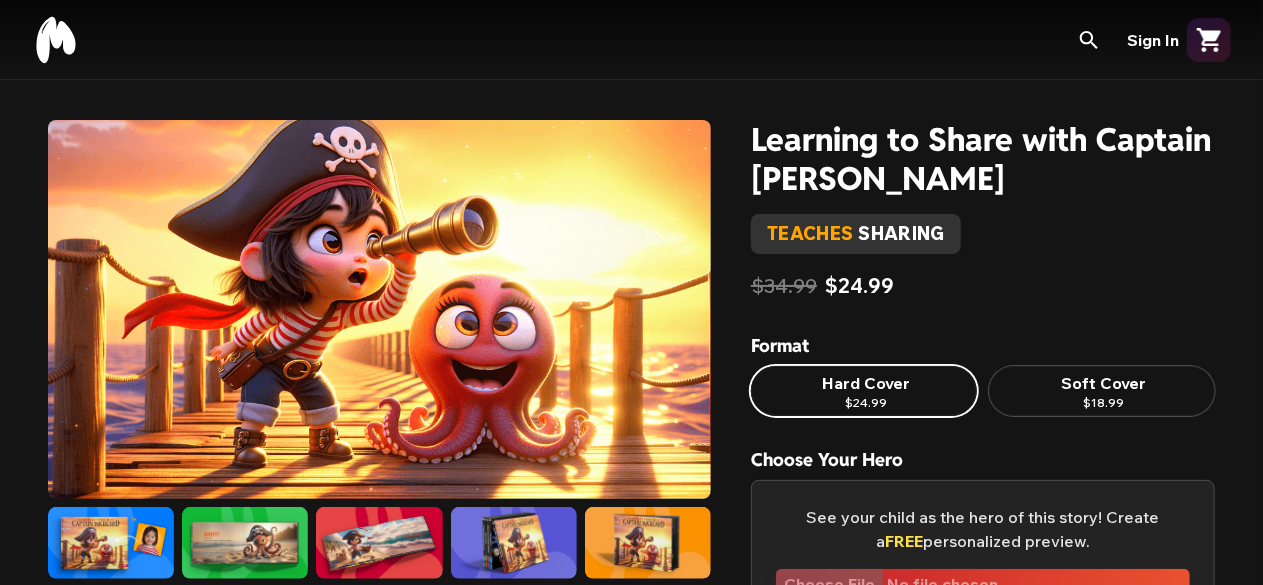 click at bounding box center [379, 309] 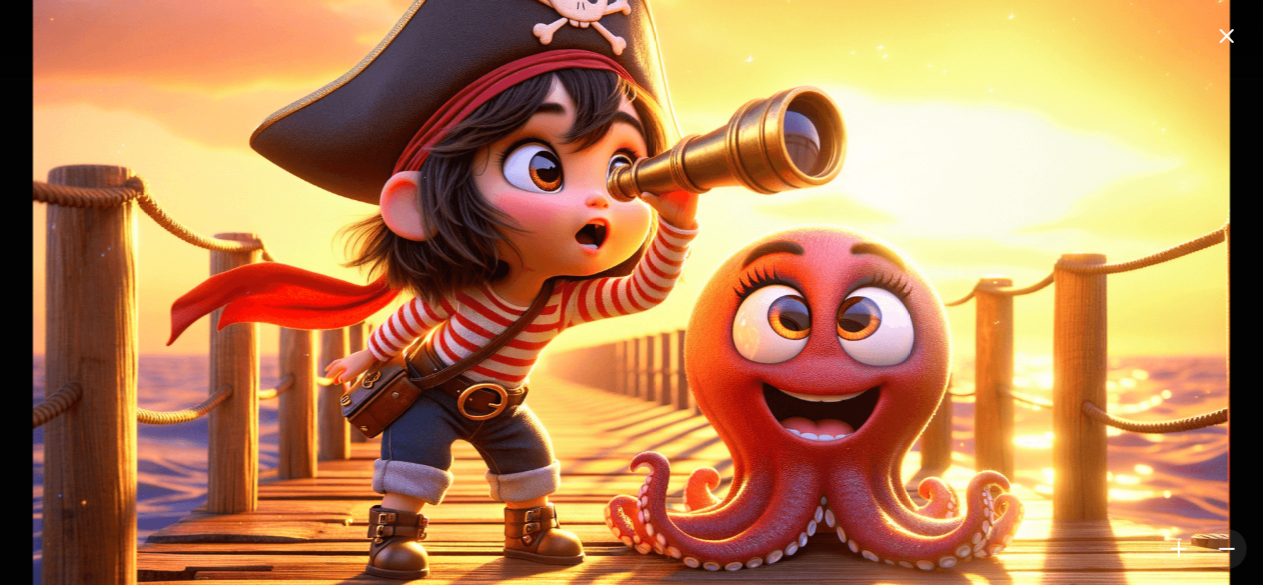 click at bounding box center (632, 292) 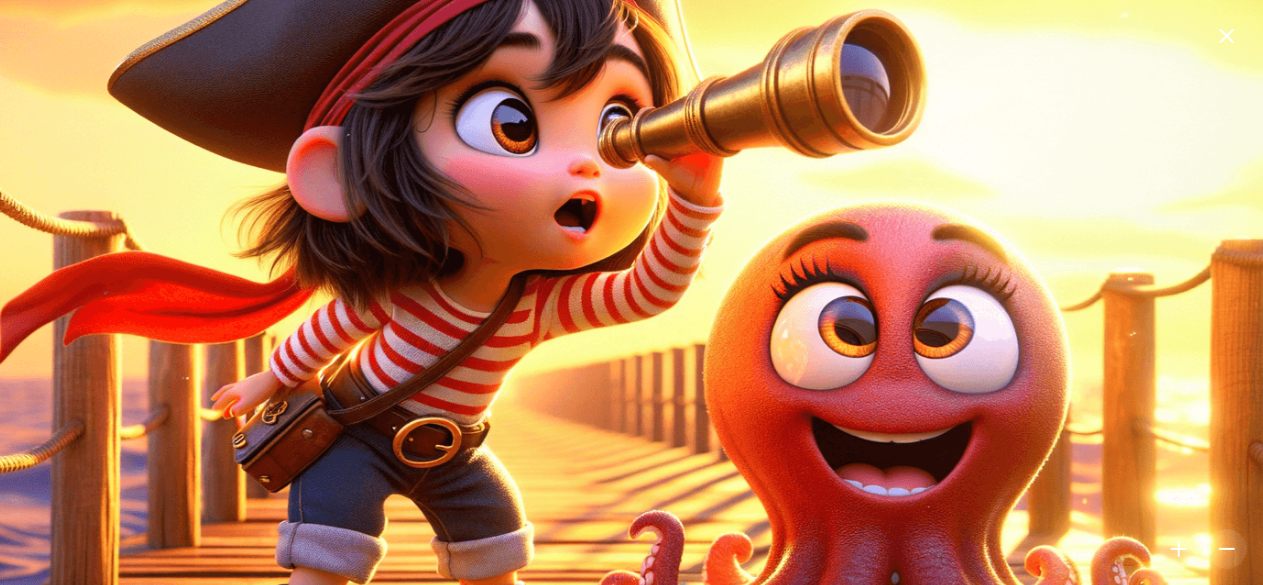 click 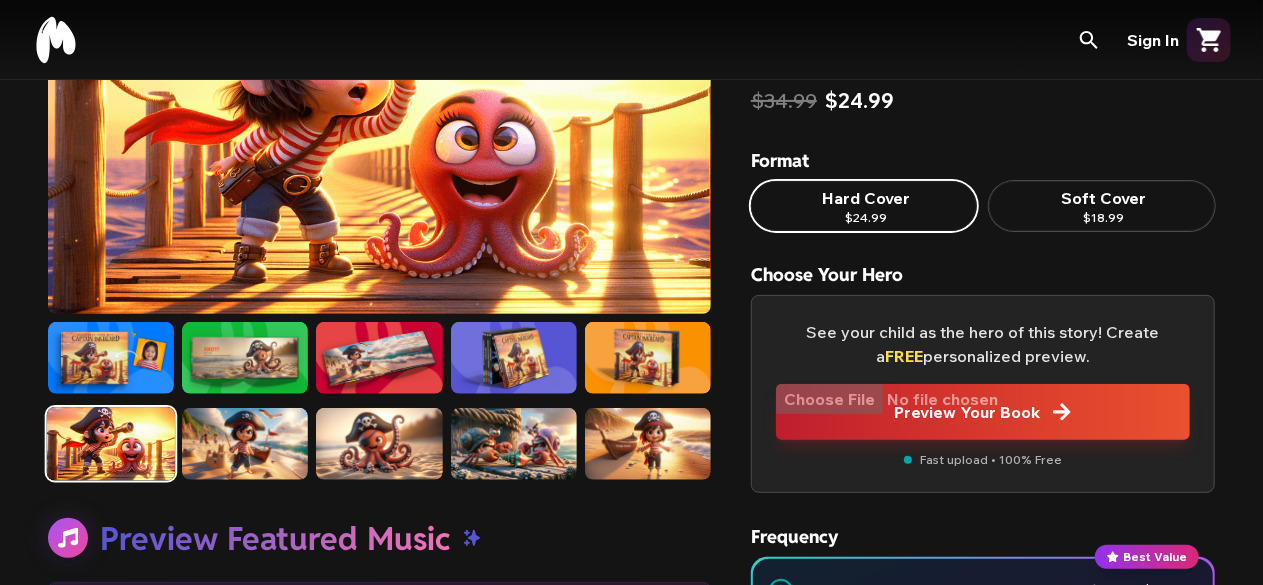 scroll, scrollTop: 200, scrollLeft: 0, axis: vertical 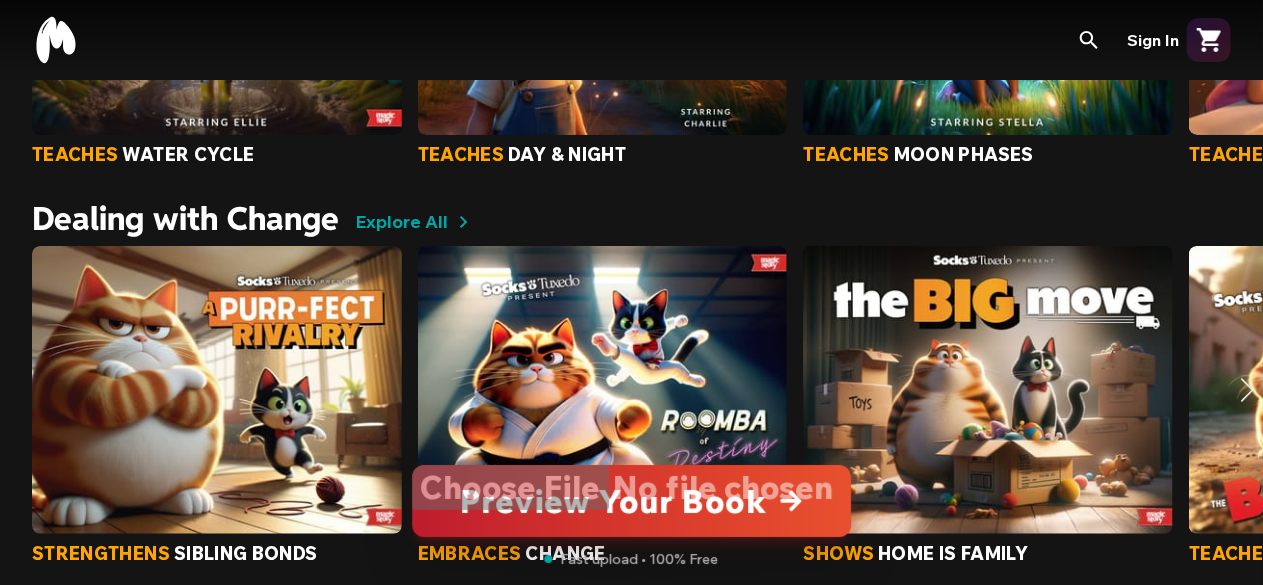 click at bounding box center (1247, 390) 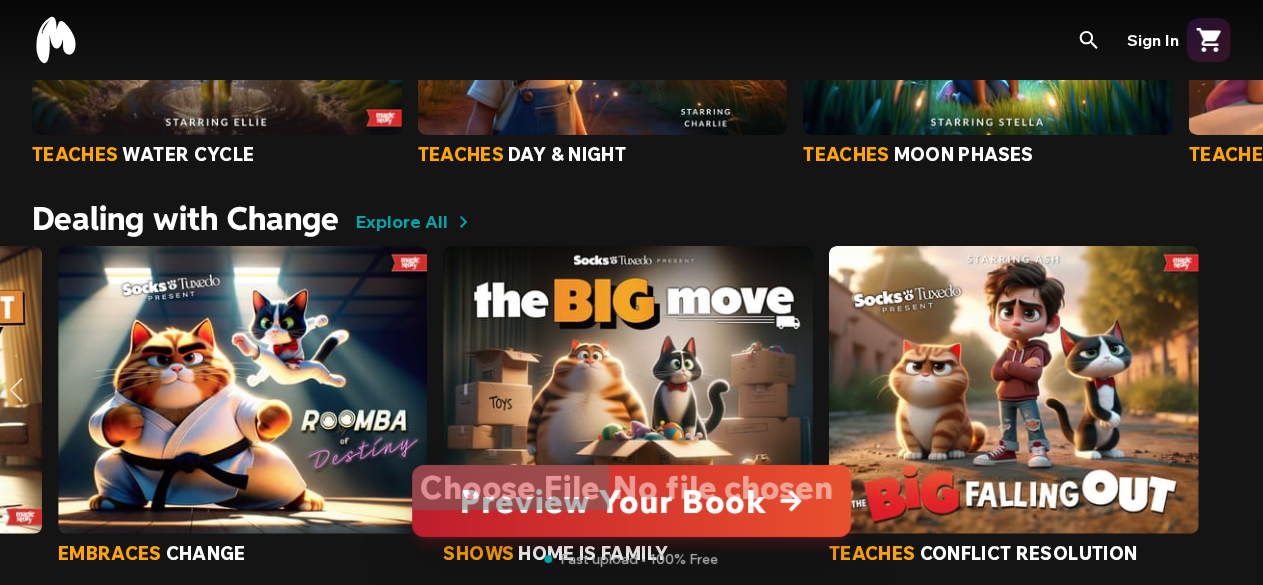 click on "strengthens   sibling bonds embraces   change shows   home is family teaches   conflict resolution" at bounding box center [631, 402] 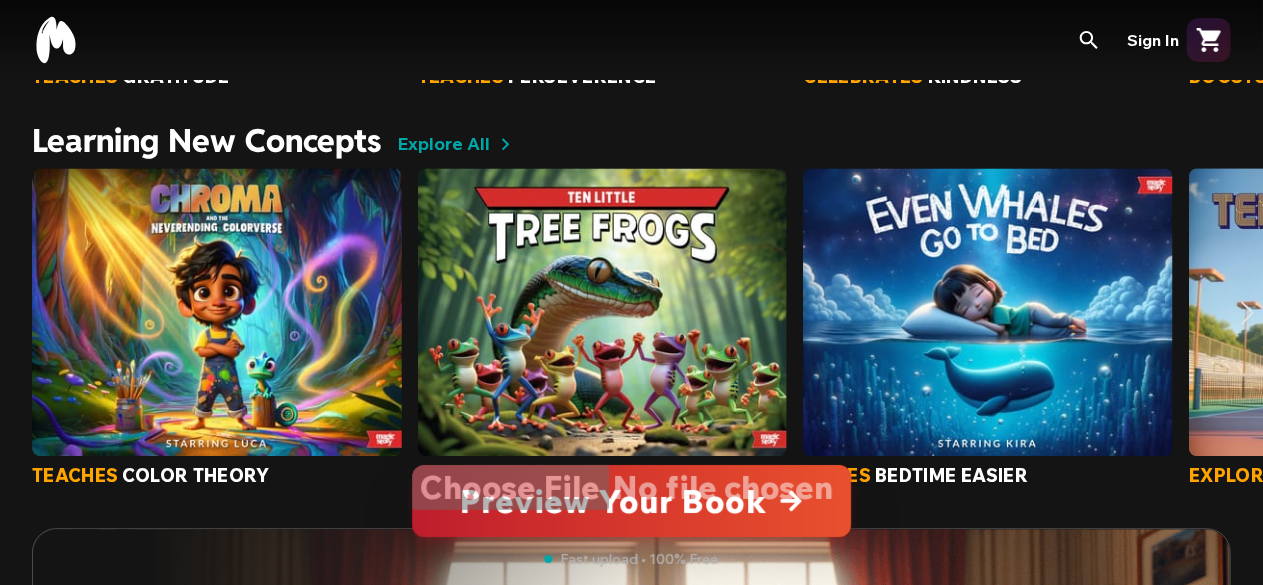 scroll, scrollTop: 2500, scrollLeft: 0, axis: vertical 